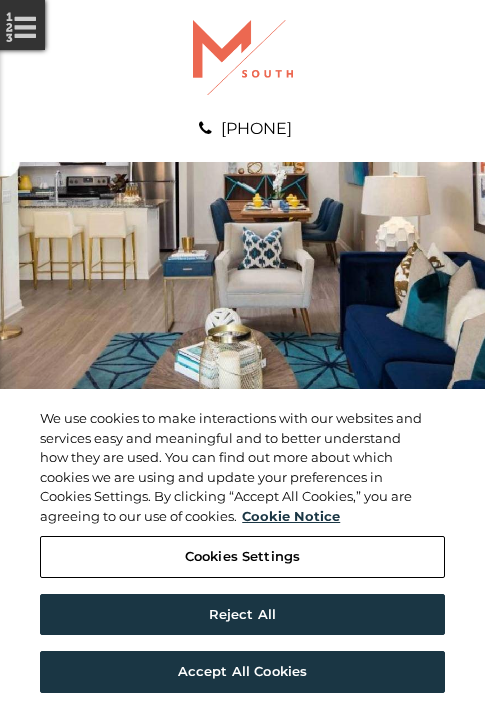 scroll, scrollTop: 0, scrollLeft: 0, axis: both 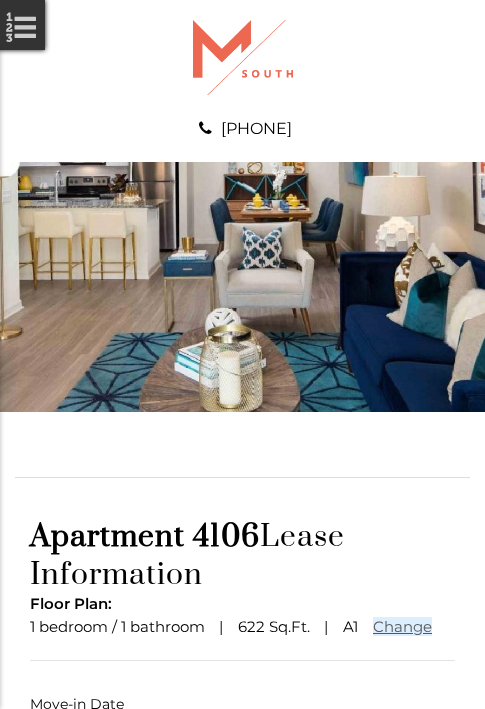 click at bounding box center [243, 791] 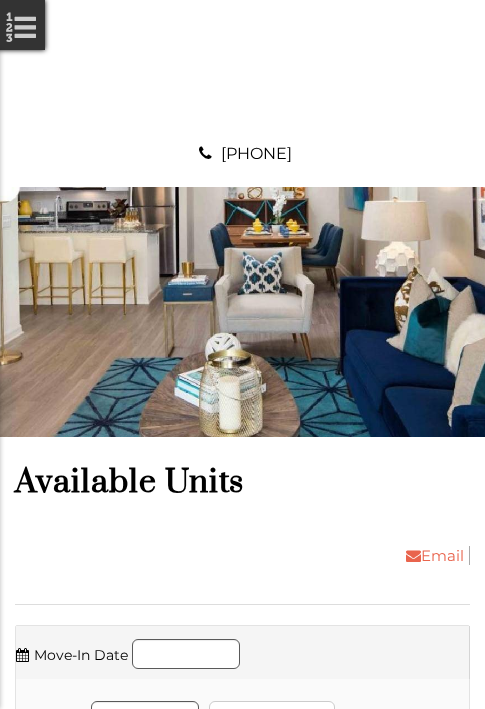 scroll, scrollTop: 0, scrollLeft: 0, axis: both 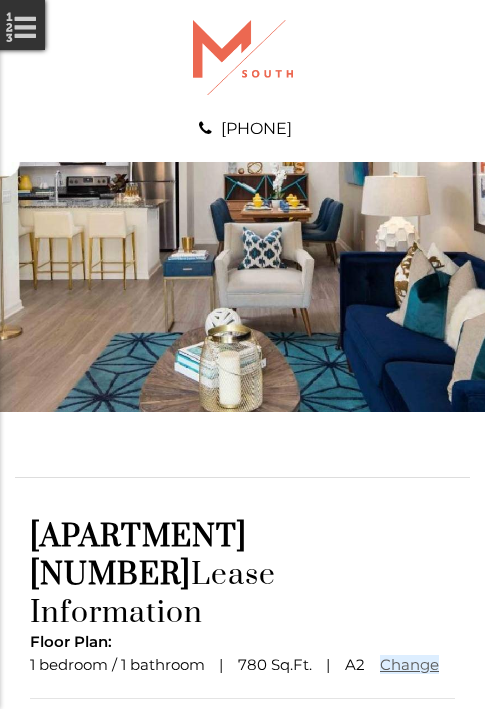 click at bounding box center (243, 829) 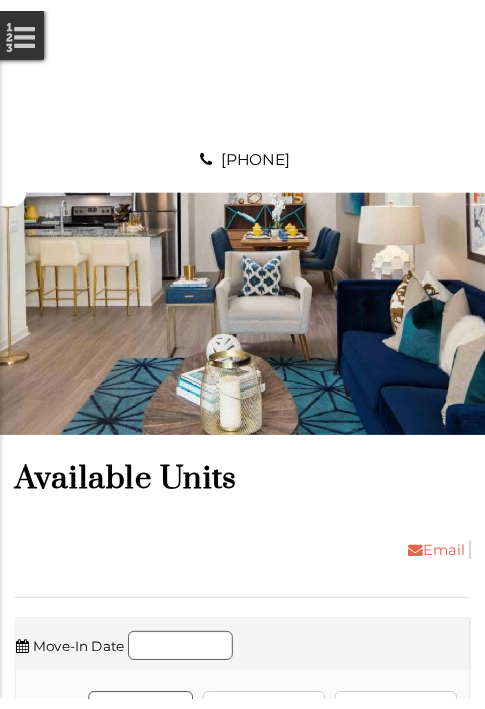 scroll, scrollTop: 0, scrollLeft: 0, axis: both 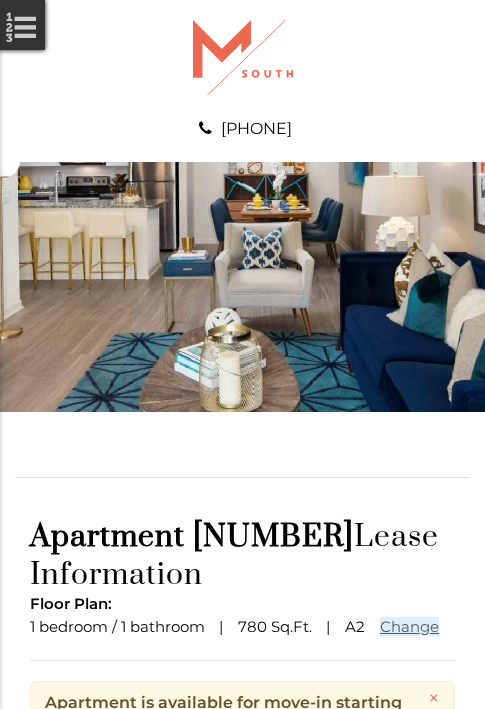 click at bounding box center [243, 886] 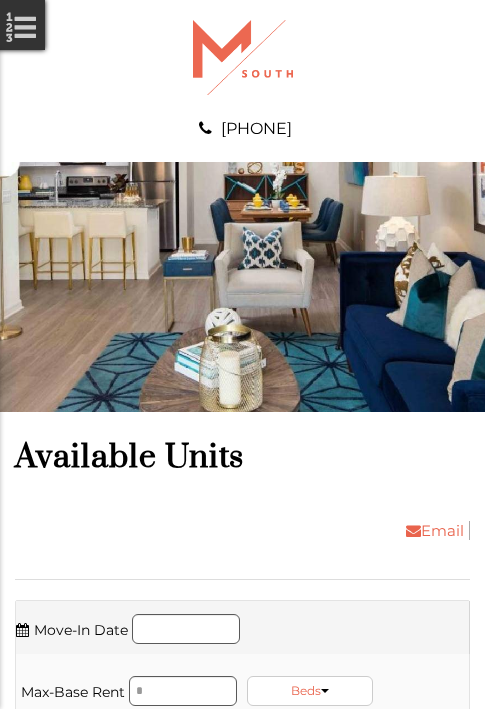 scroll, scrollTop: 0, scrollLeft: 0, axis: both 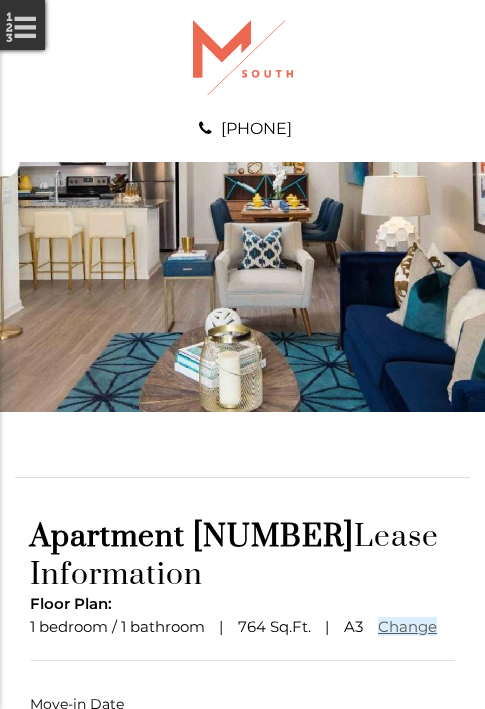 click at bounding box center [243, 791] 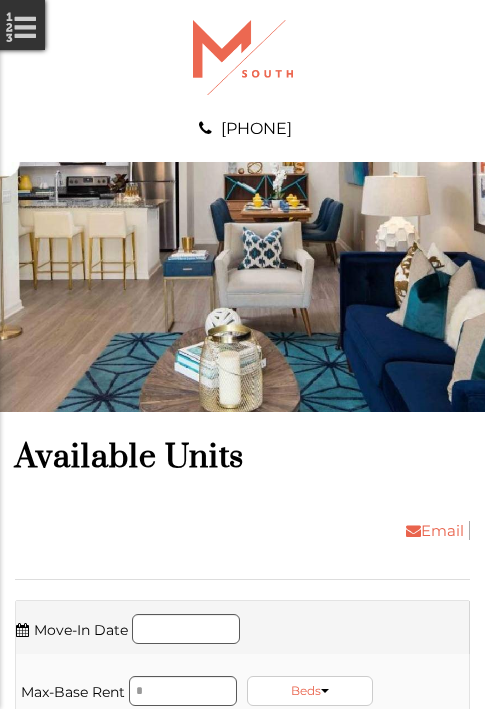 scroll, scrollTop: 0, scrollLeft: 0, axis: both 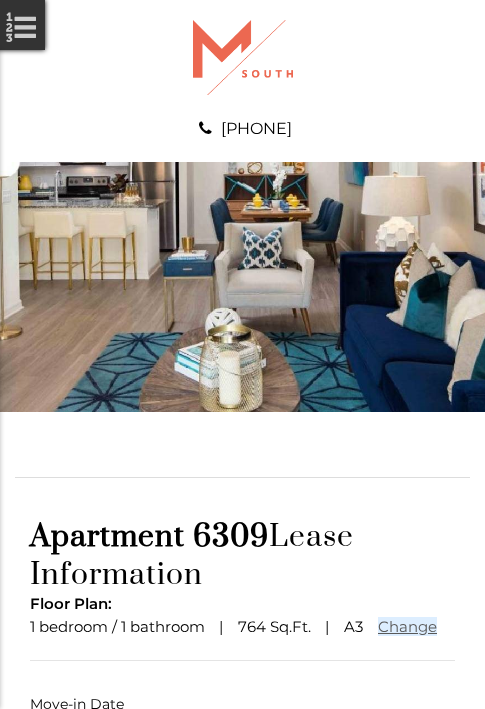 click at bounding box center (243, 791) 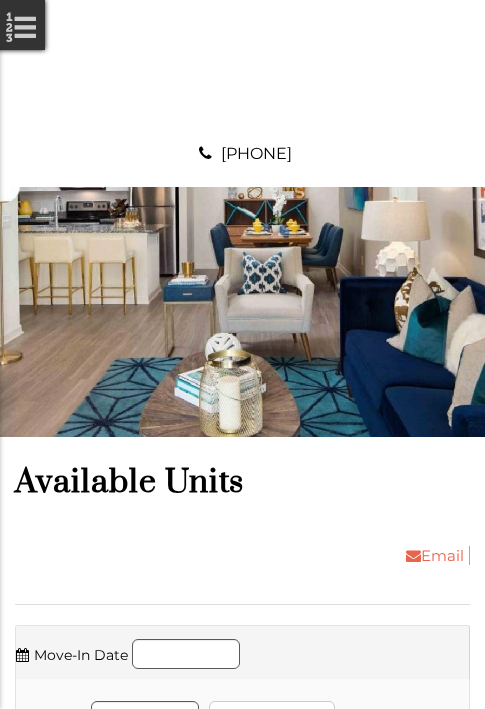 scroll, scrollTop: 0, scrollLeft: 0, axis: both 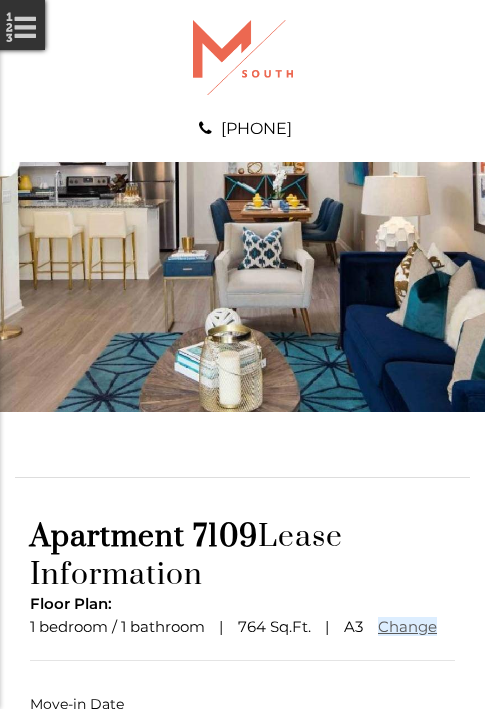click at bounding box center [243, 791] 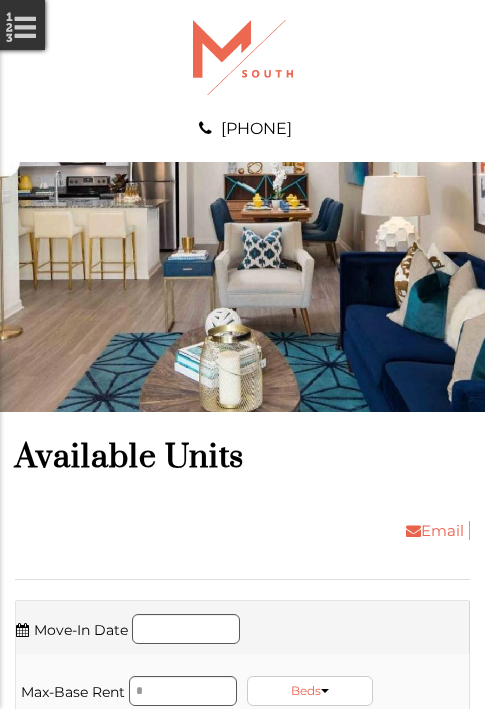 scroll, scrollTop: 0, scrollLeft: 0, axis: both 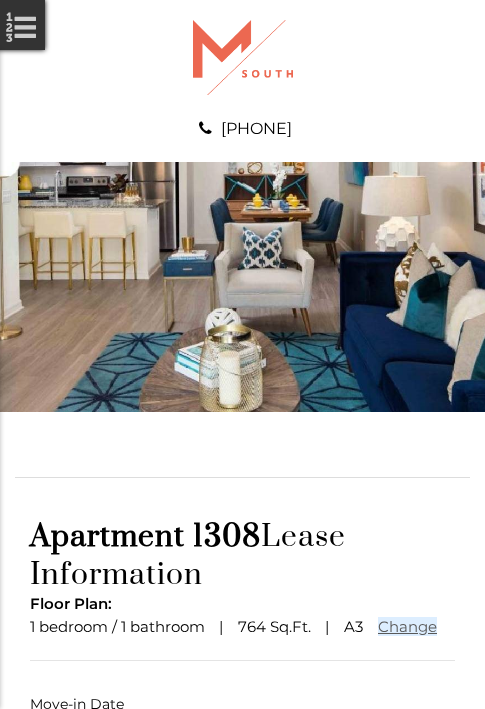 click at bounding box center [243, 791] 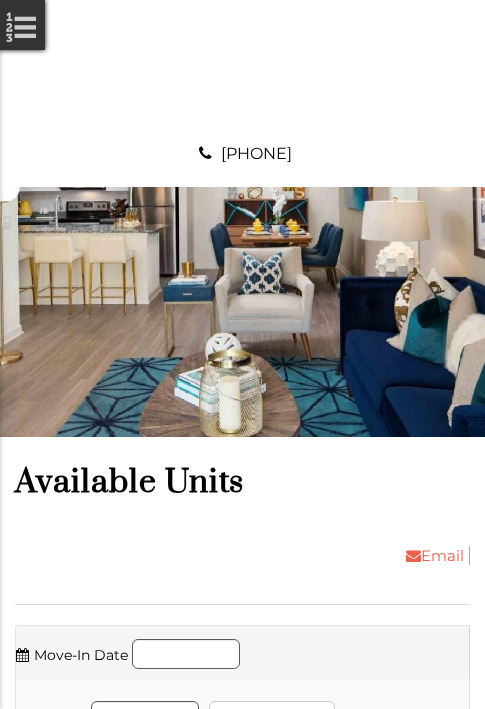 scroll, scrollTop: 0, scrollLeft: 0, axis: both 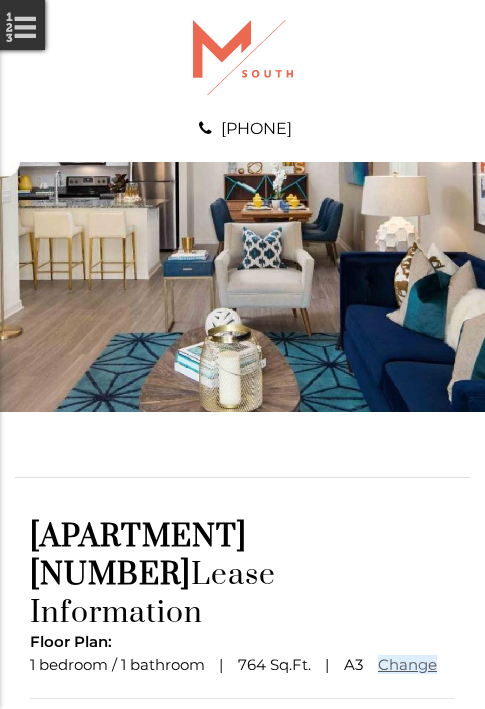 click at bounding box center [243, 829] 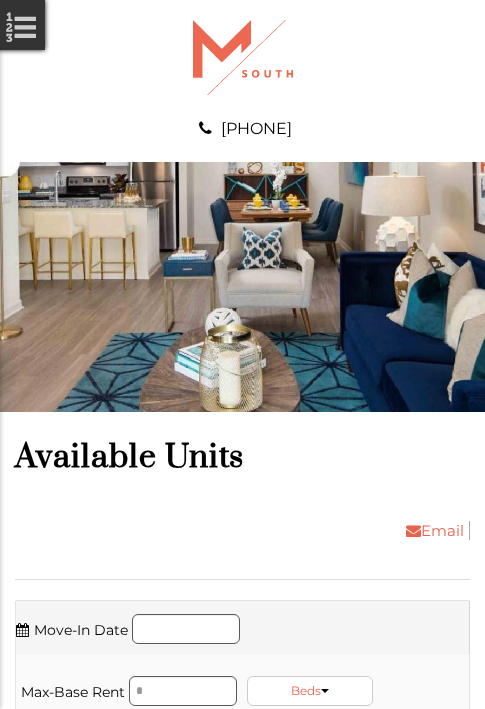 scroll, scrollTop: 0, scrollLeft: 0, axis: both 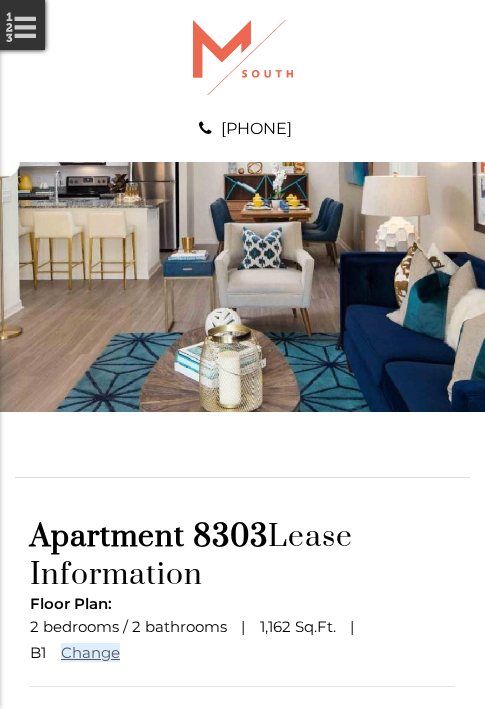 click at bounding box center [243, 817] 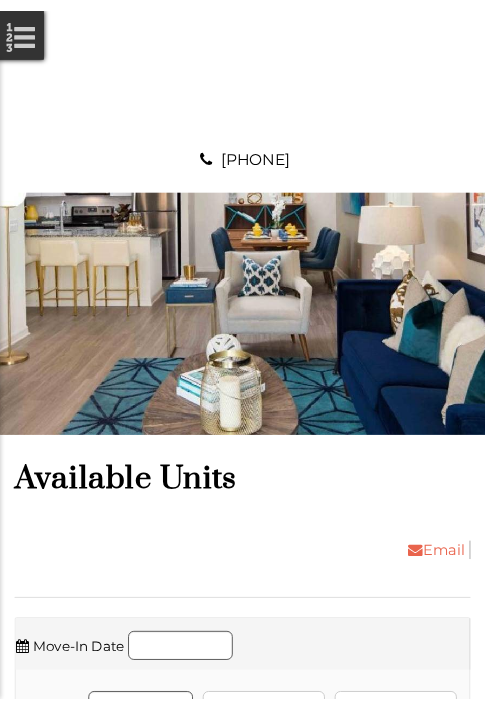 scroll, scrollTop: 0, scrollLeft: 0, axis: both 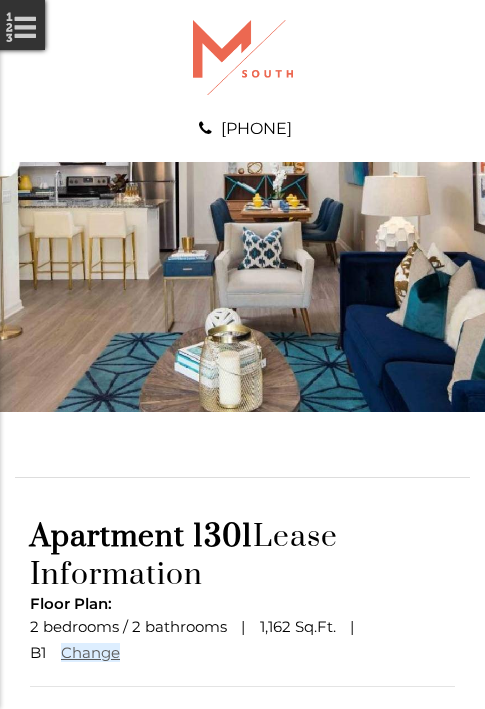 click at bounding box center (243, 817) 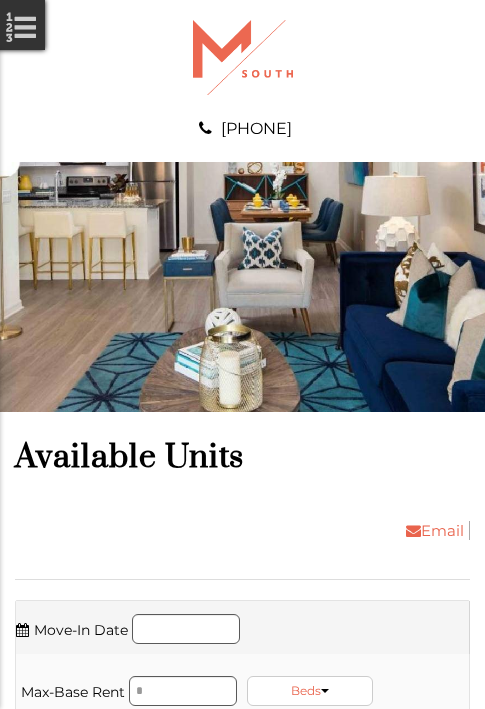 scroll, scrollTop: 0, scrollLeft: 0, axis: both 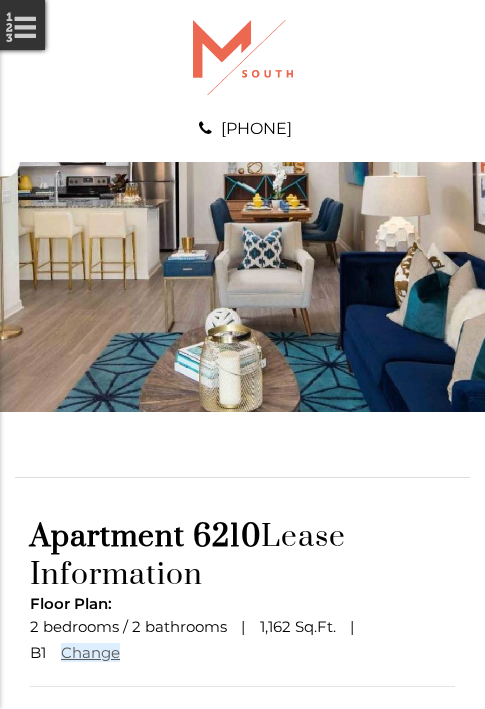 click at bounding box center (243, 817) 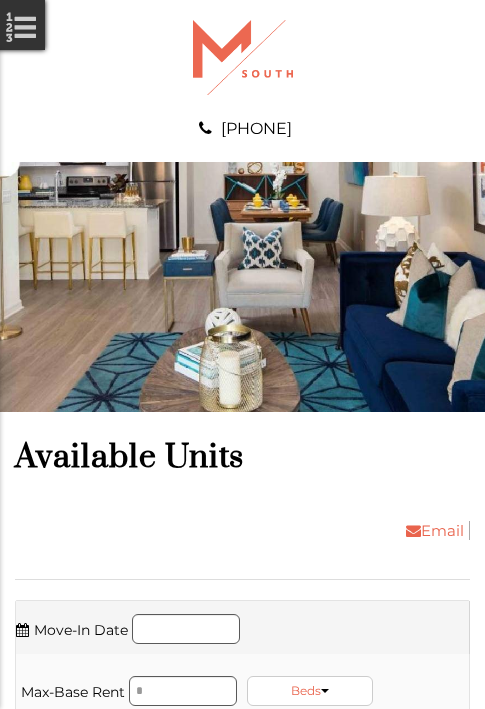 scroll, scrollTop: 0, scrollLeft: 0, axis: both 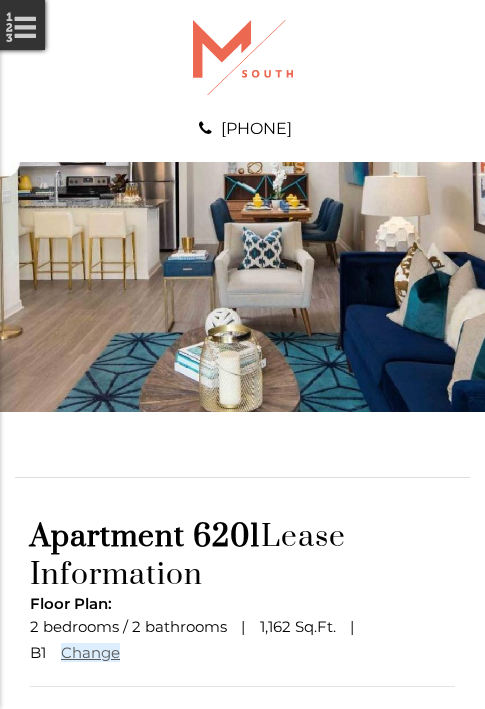 click at bounding box center [243, 817] 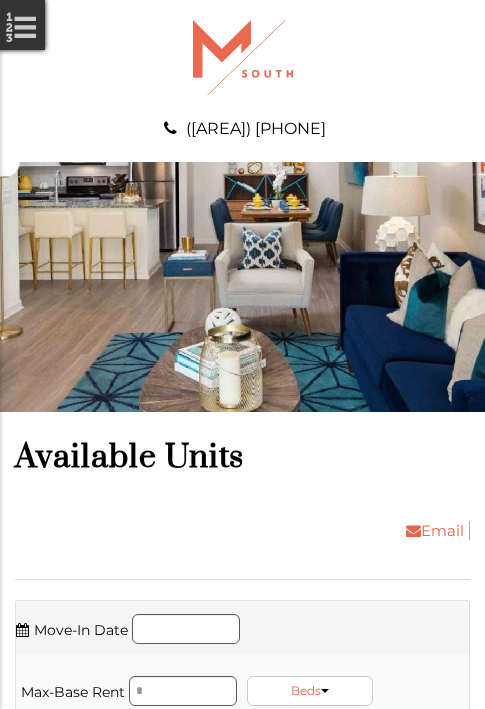 scroll, scrollTop: 0, scrollLeft: 0, axis: both 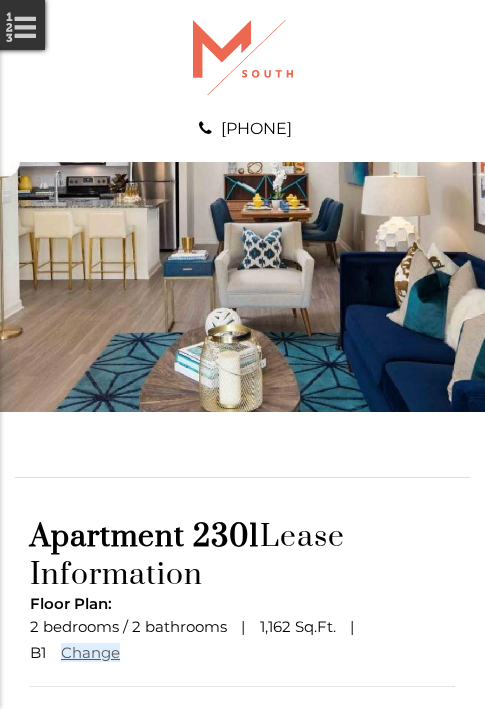 click at bounding box center [243, 817] 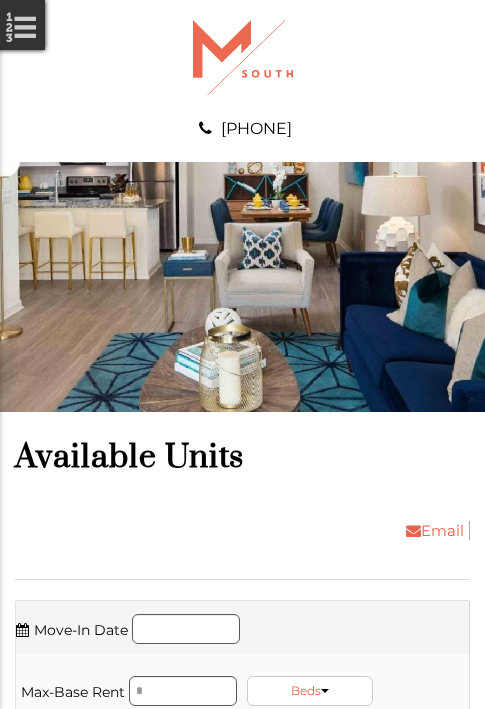 scroll, scrollTop: 0, scrollLeft: 0, axis: both 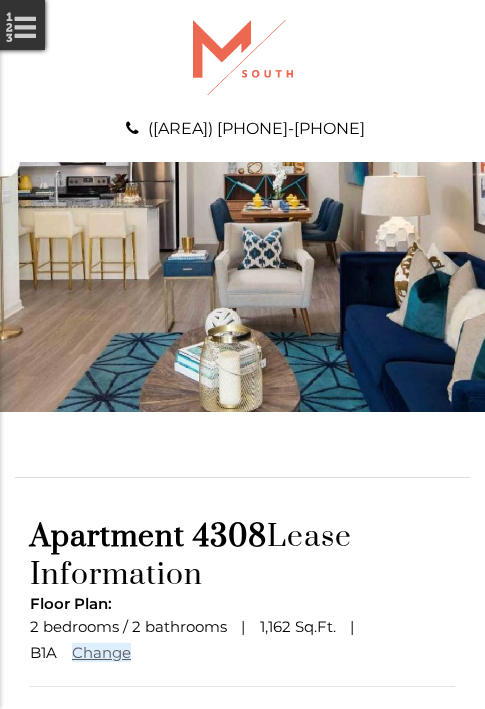 click at bounding box center [243, 817] 